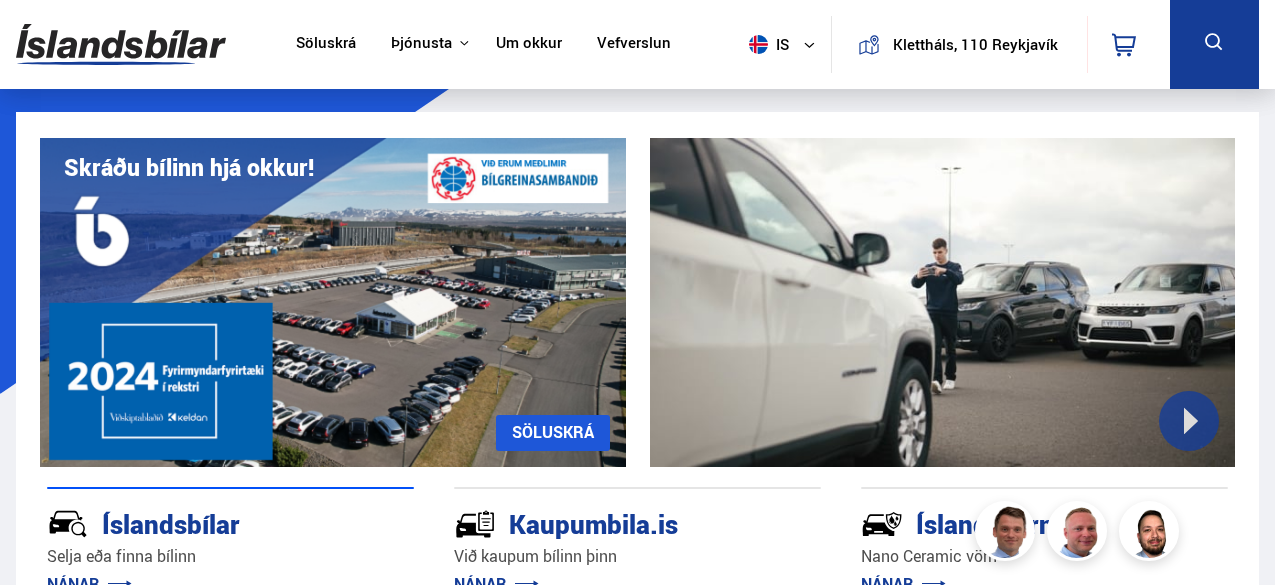 scroll, scrollTop: 0, scrollLeft: 0, axis: both 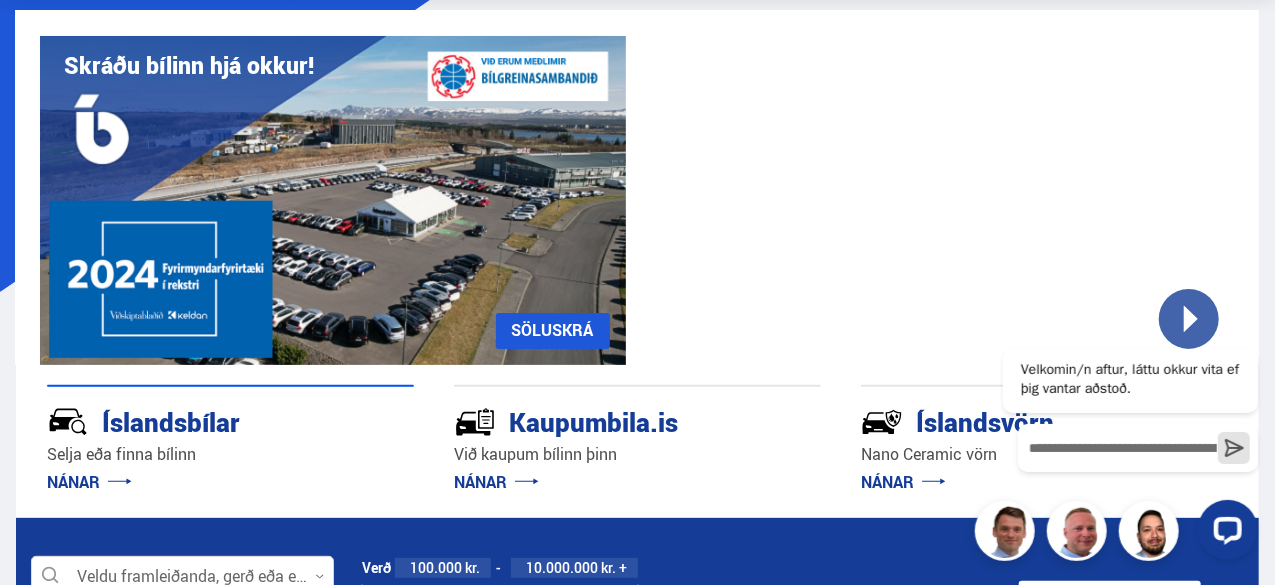 click on "Við kaupum bílinn þinn" at bounding box center [637, 454] 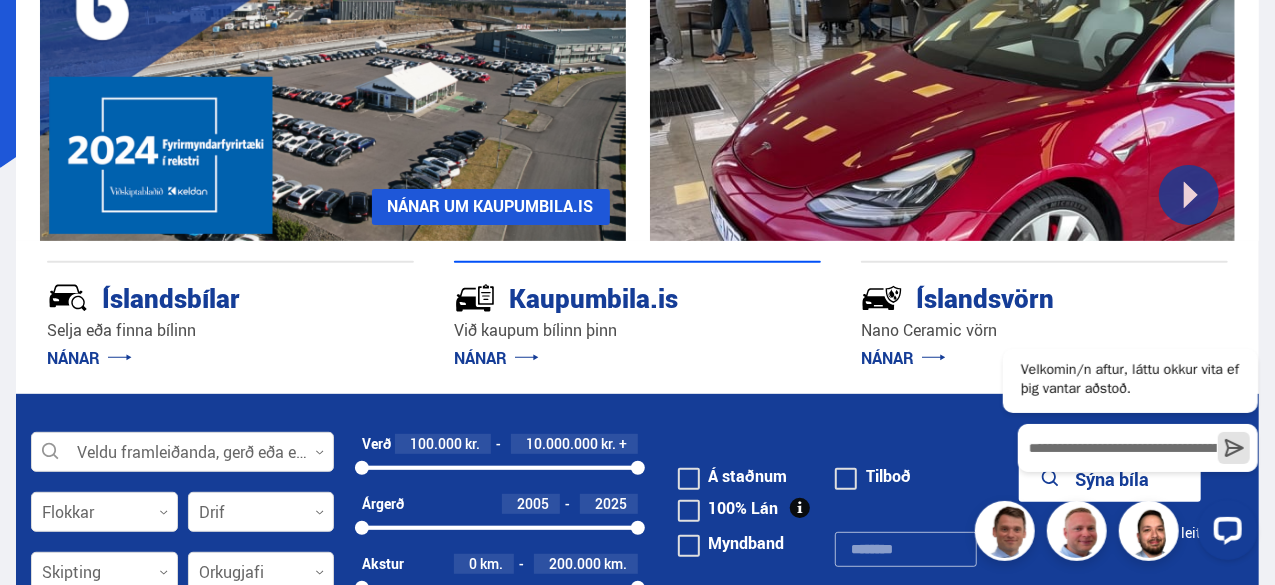 scroll, scrollTop: 260, scrollLeft: 0, axis: vertical 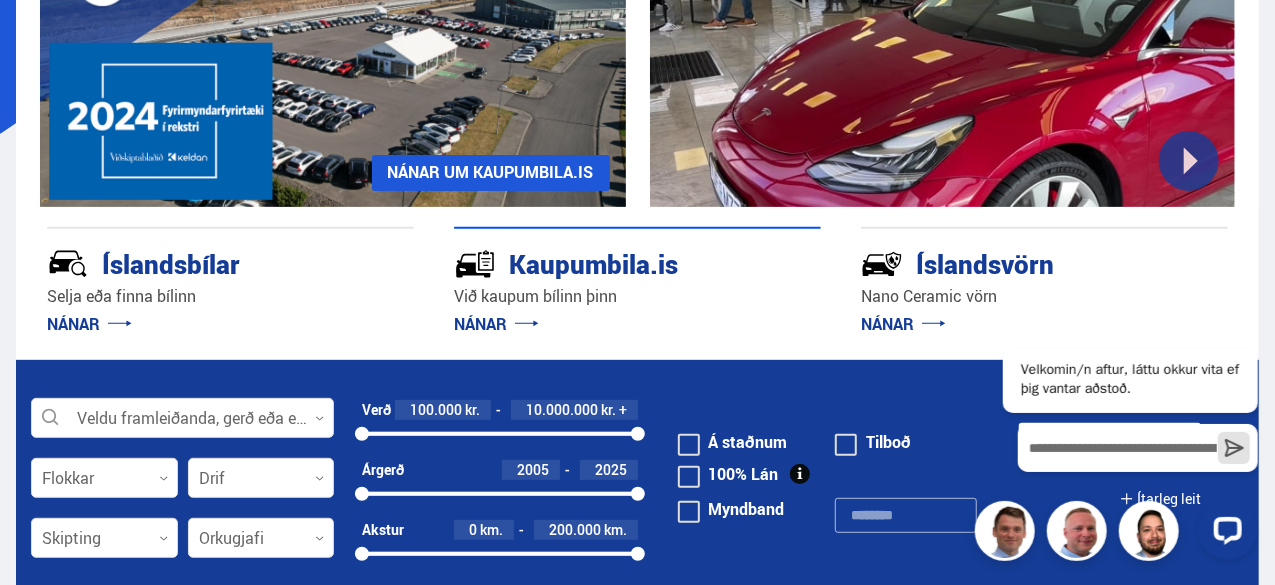 click on "Kaupumbila.is" at bounding box center [602, 262] 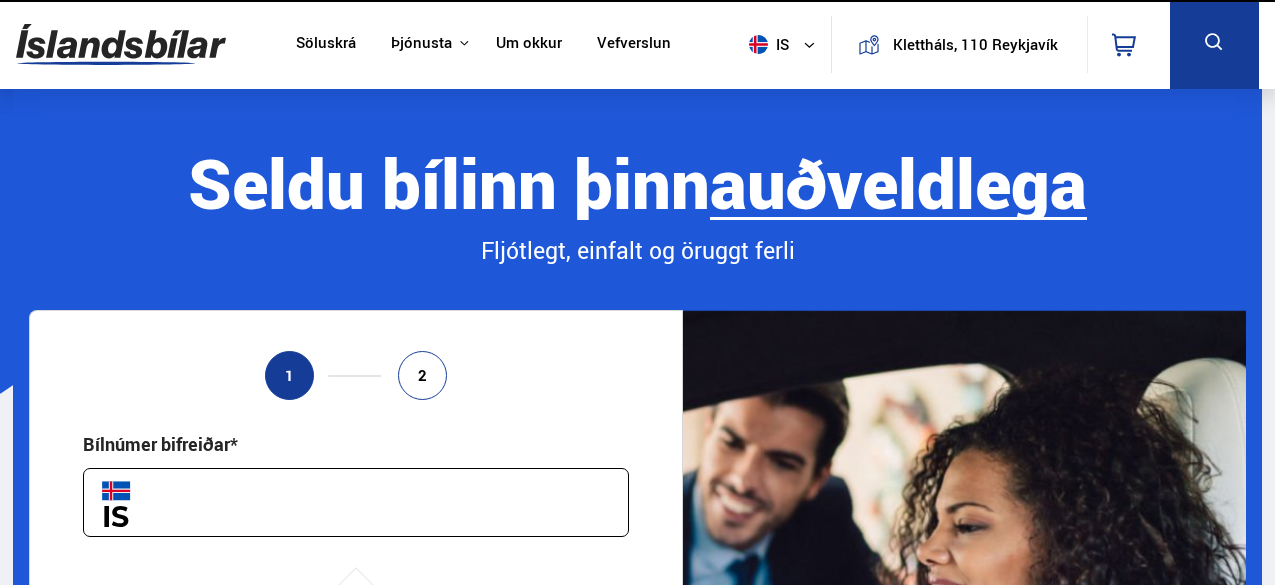 scroll, scrollTop: 0, scrollLeft: 0, axis: both 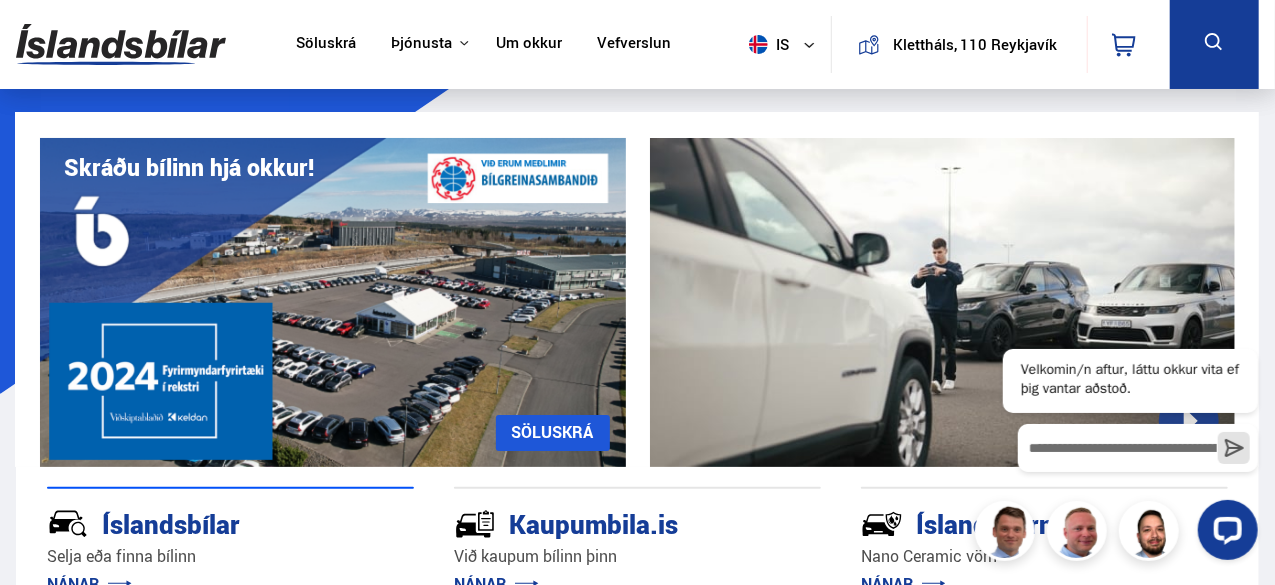 click on "Um okkur" at bounding box center (529, 44) 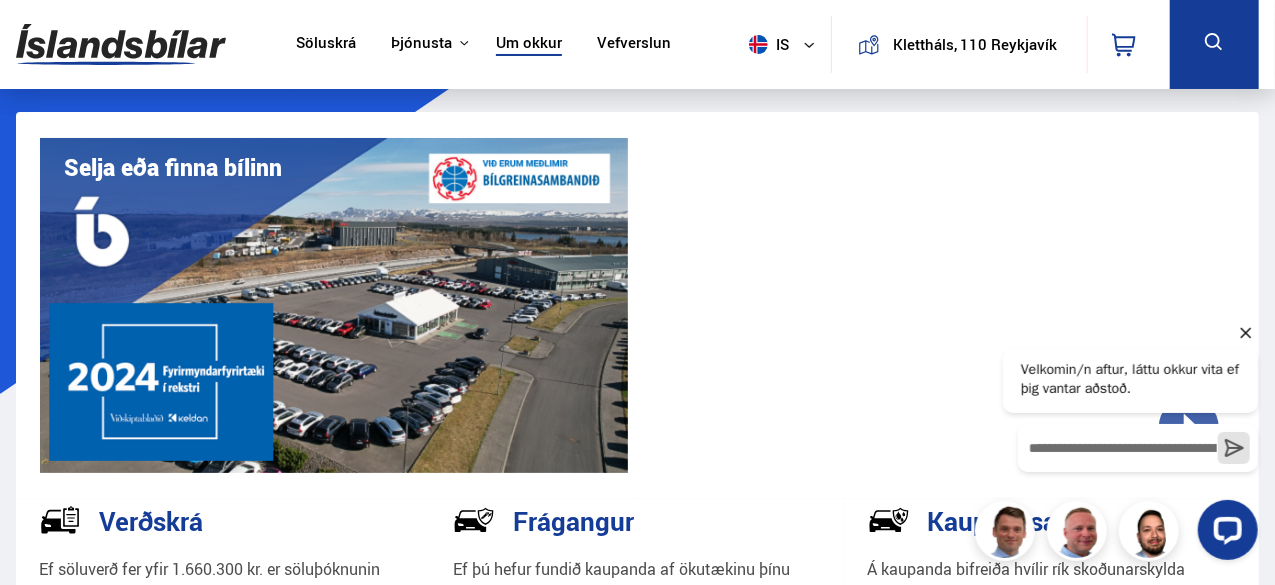 click 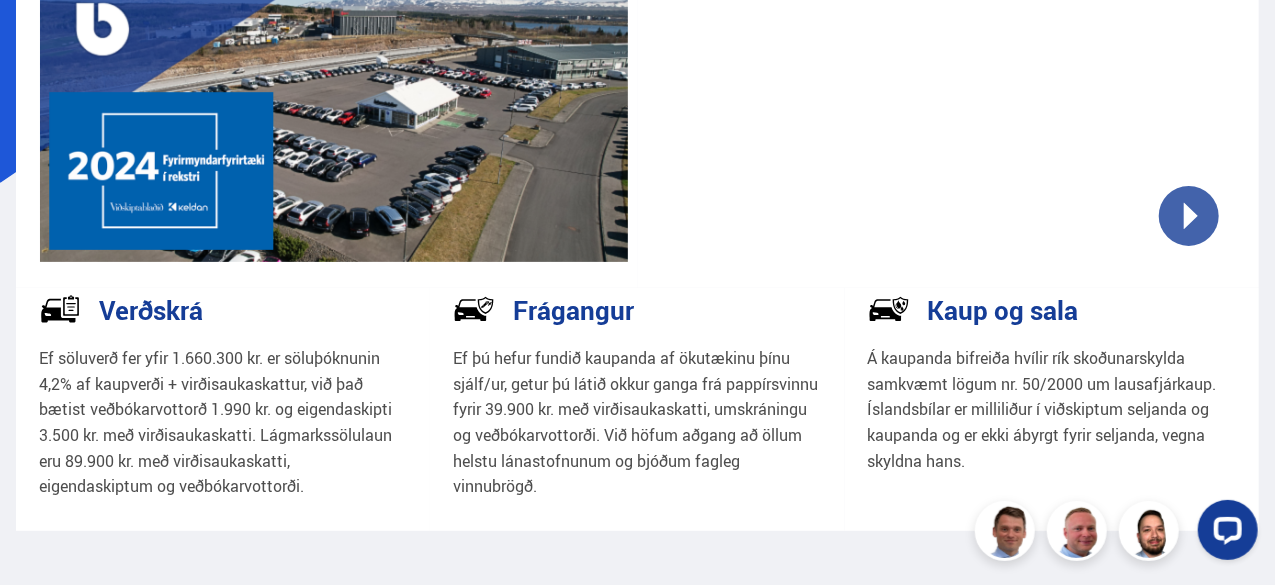 scroll, scrollTop: 0, scrollLeft: 0, axis: both 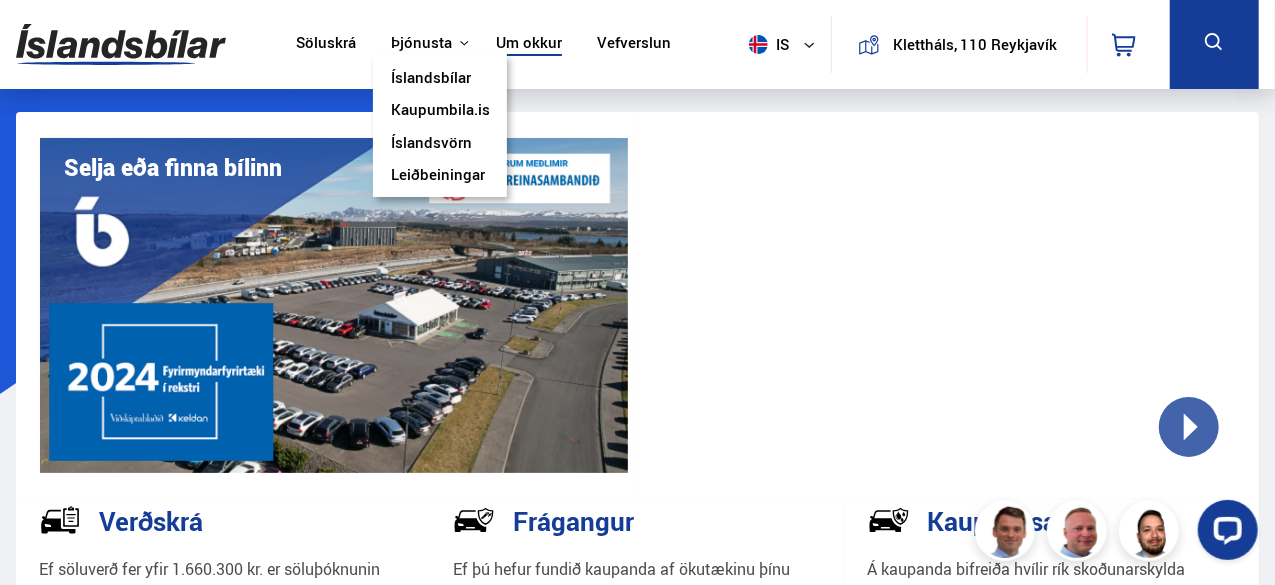 click on "Íslandsbílar" at bounding box center (431, 79) 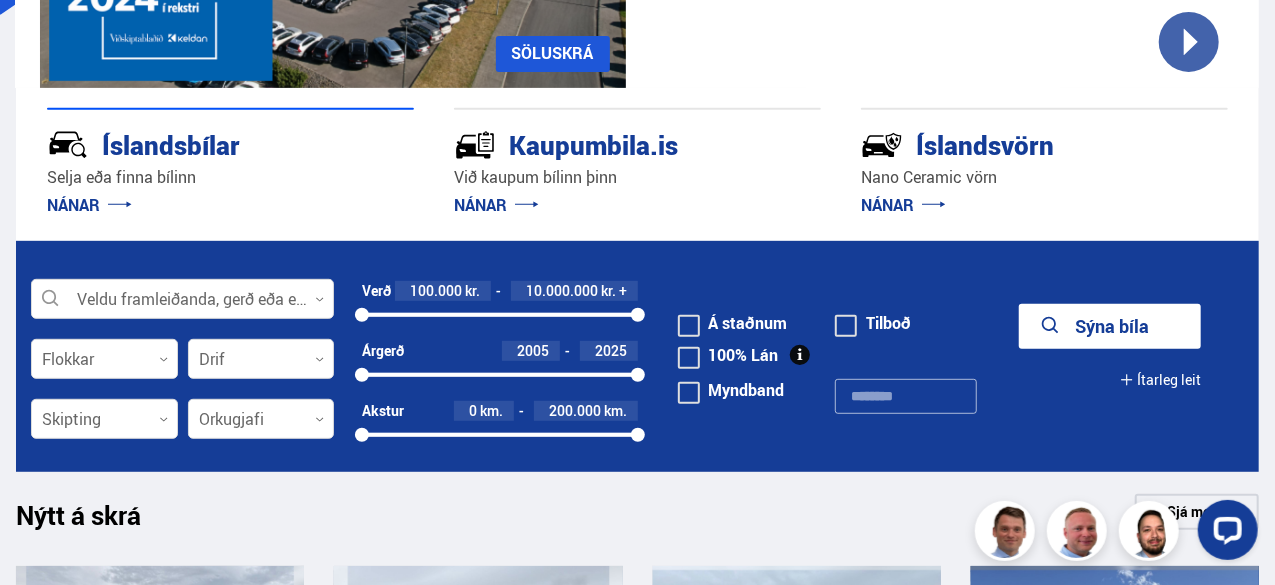 scroll, scrollTop: 383, scrollLeft: 0, axis: vertical 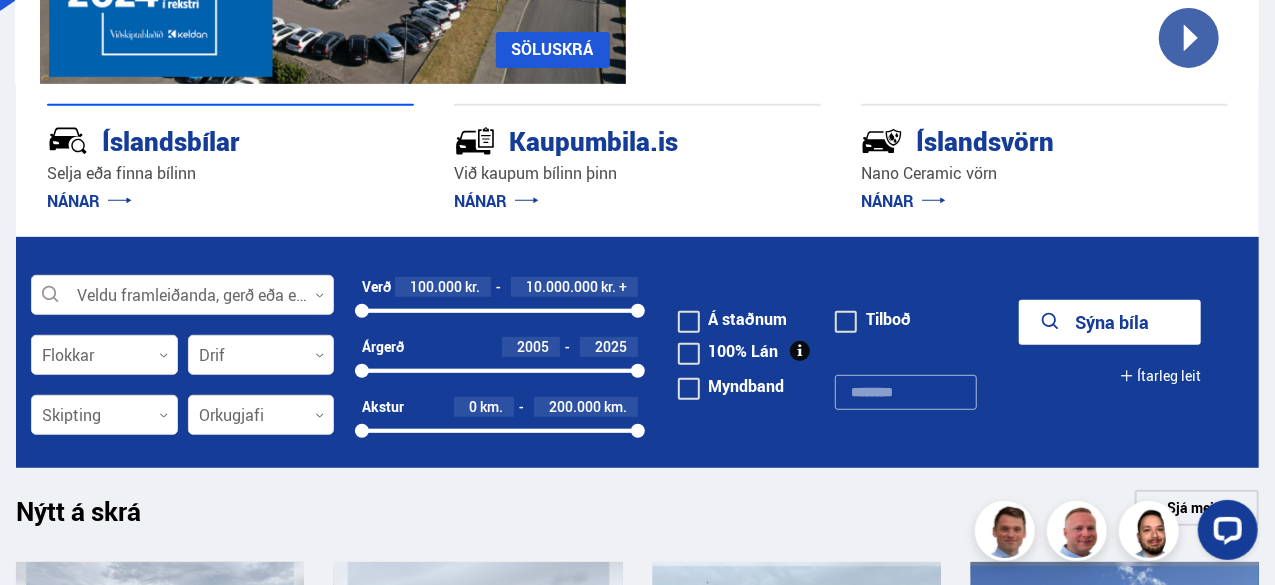 click on "NÁNAR" at bounding box center [496, 201] 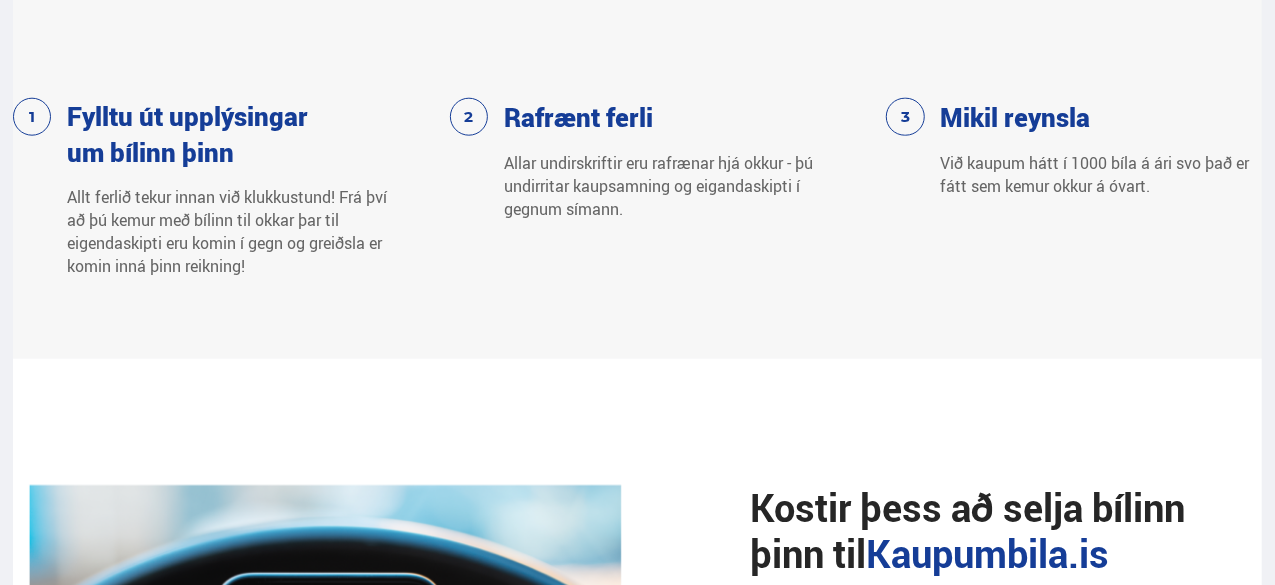 scroll, scrollTop: 1078, scrollLeft: 0, axis: vertical 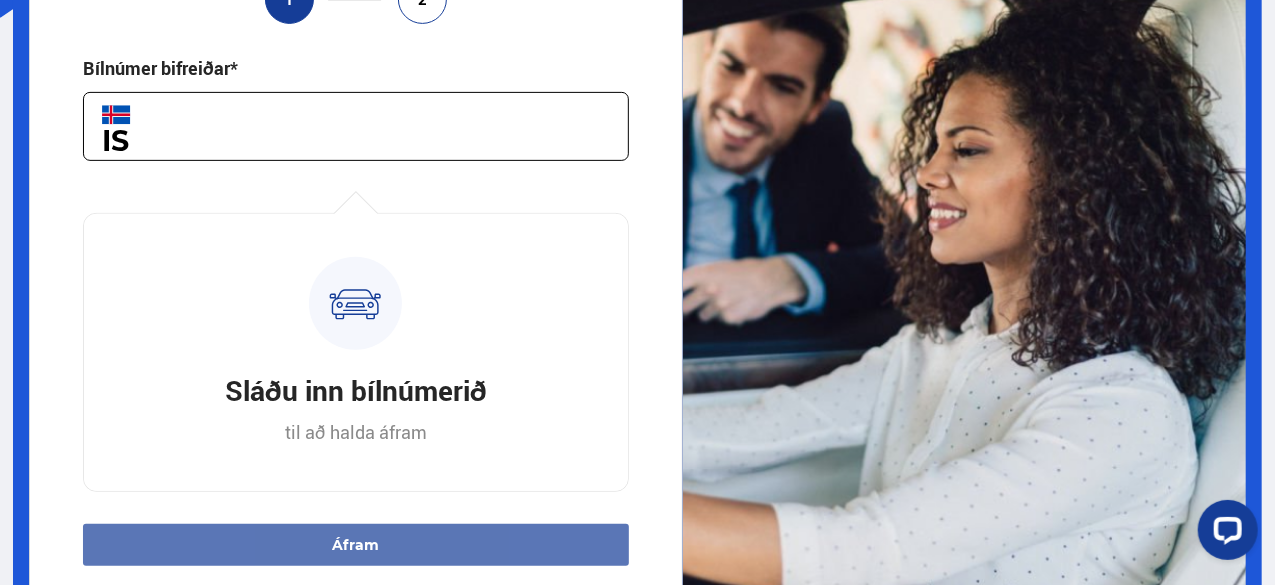 click at bounding box center (356, 126) 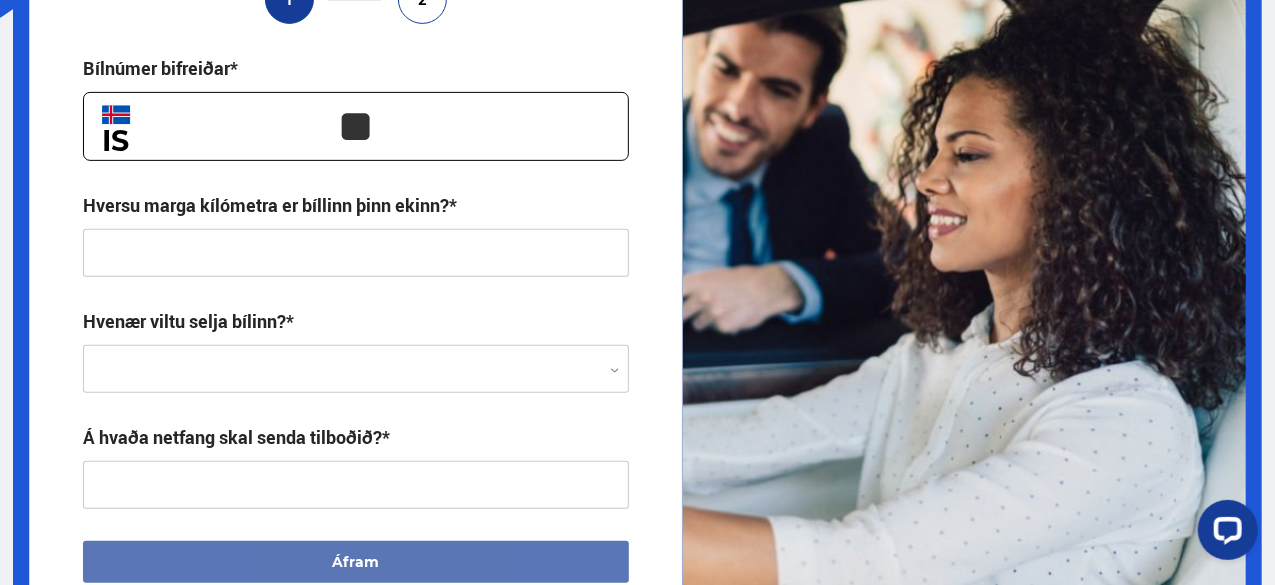 type on "*" 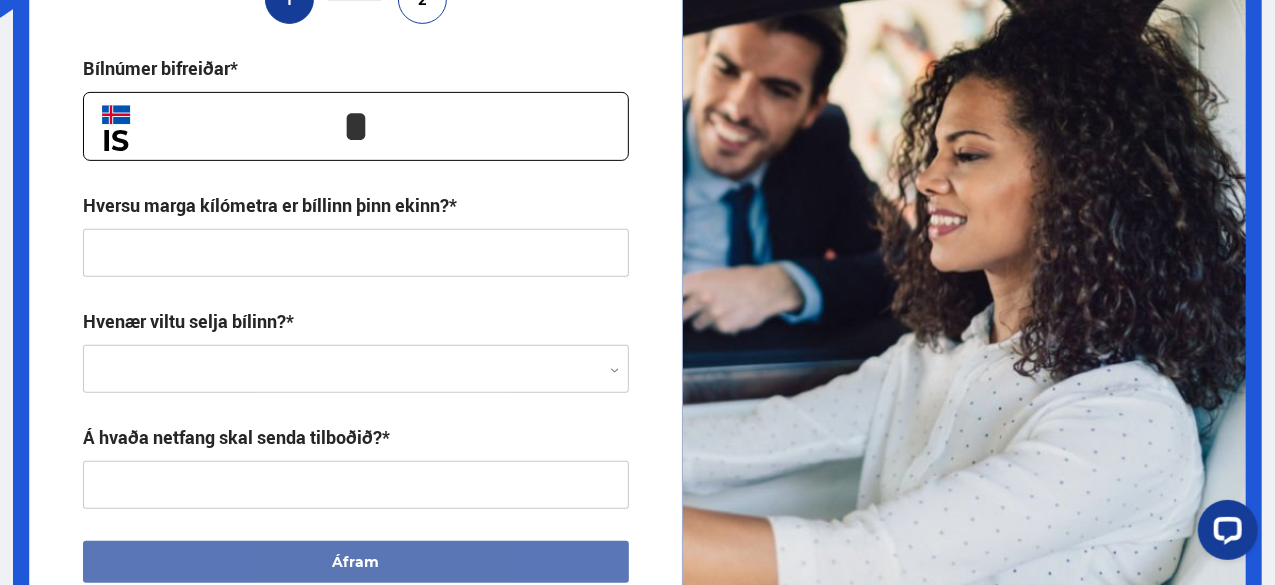 type 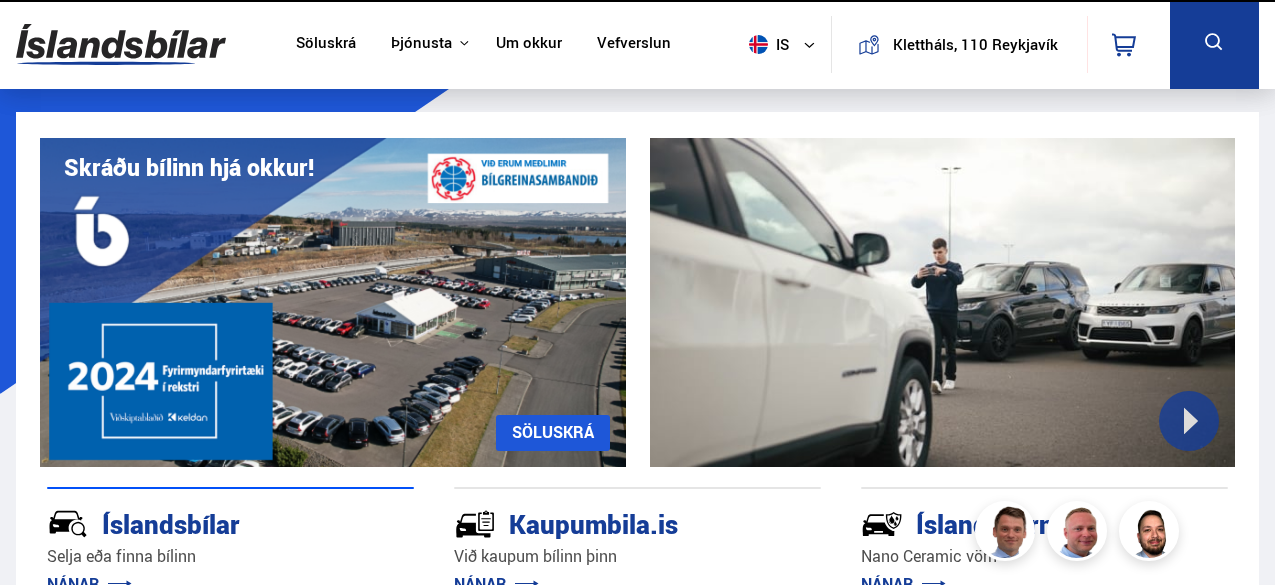 scroll, scrollTop: 383, scrollLeft: 0, axis: vertical 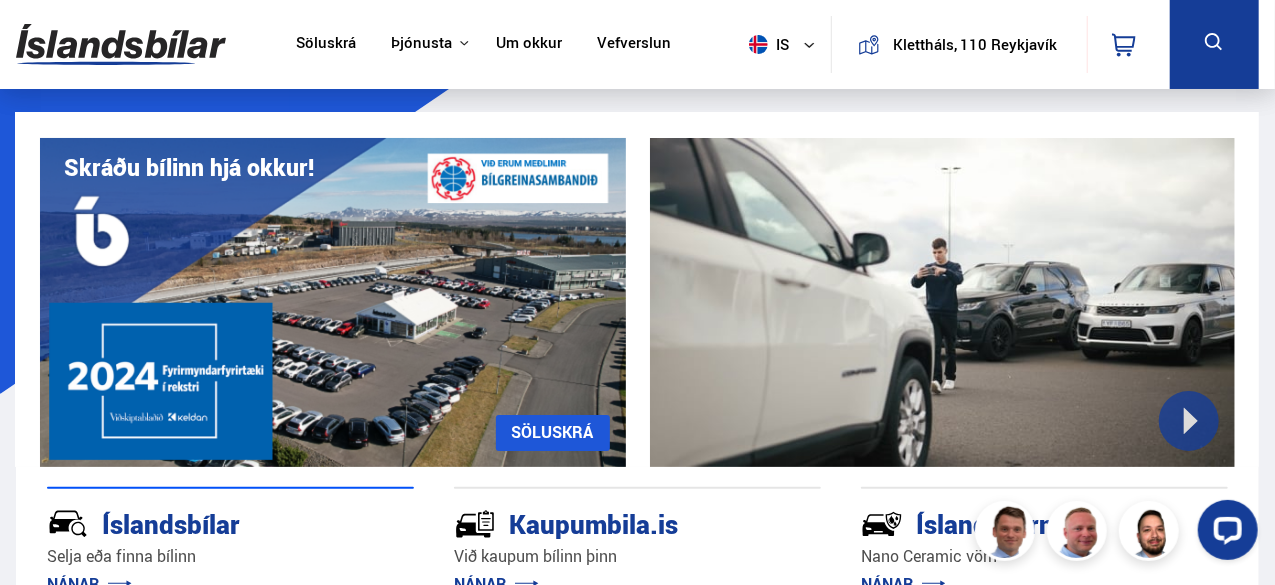 click on "Um okkur" at bounding box center [529, 44] 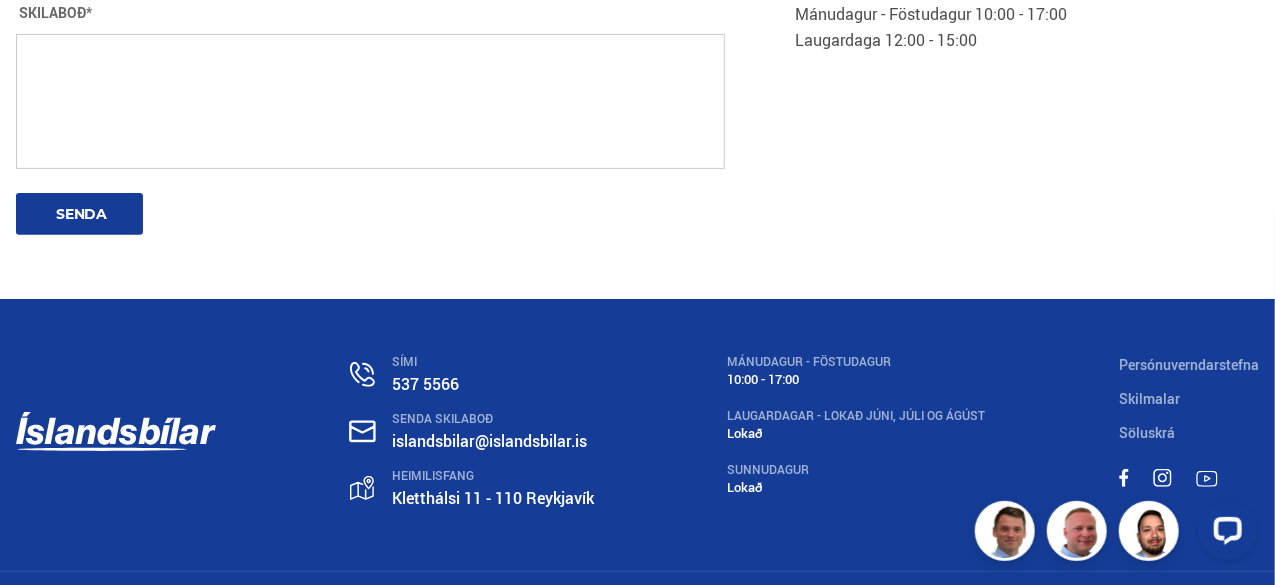 scroll, scrollTop: 4112, scrollLeft: 0, axis: vertical 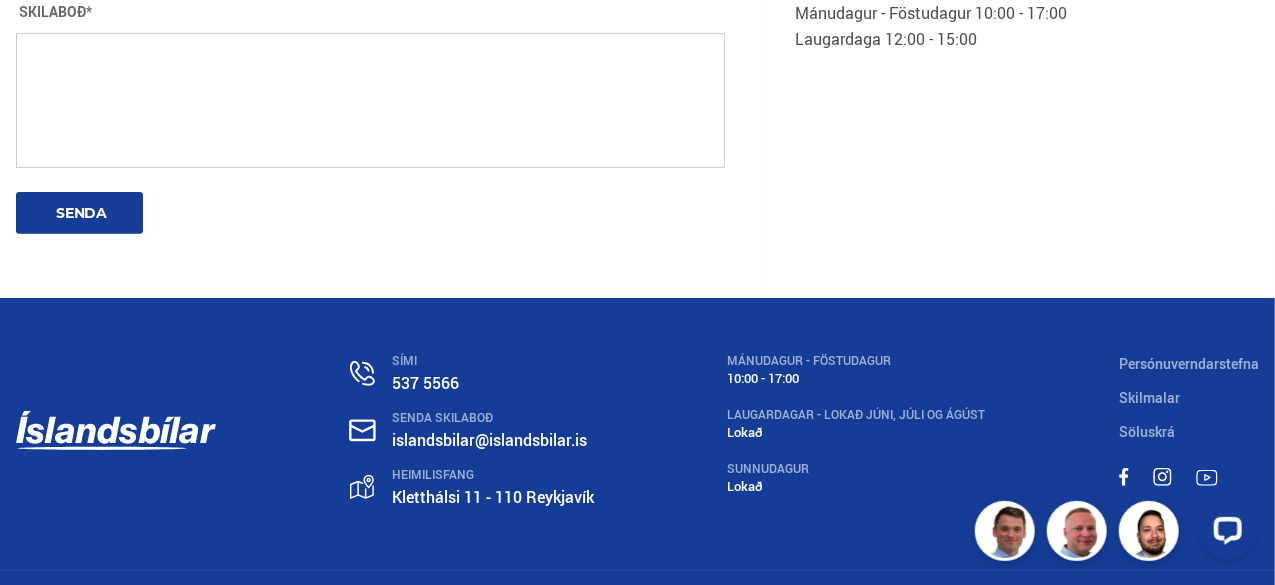 click on "Skilmalar" at bounding box center (1149, 397) 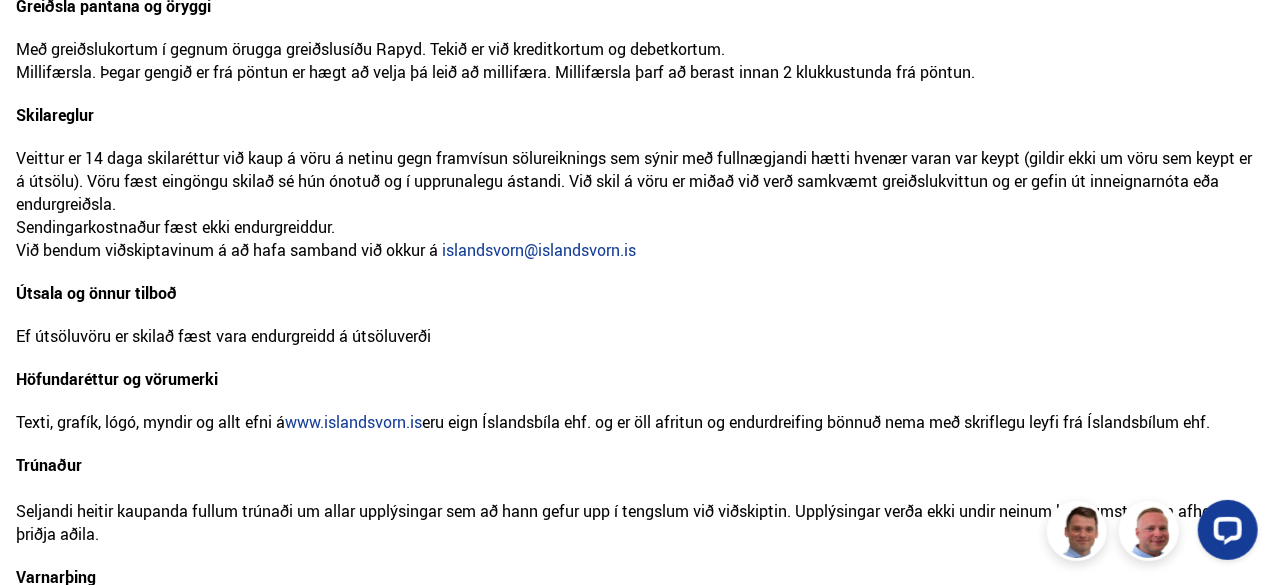 scroll, scrollTop: 703, scrollLeft: 0, axis: vertical 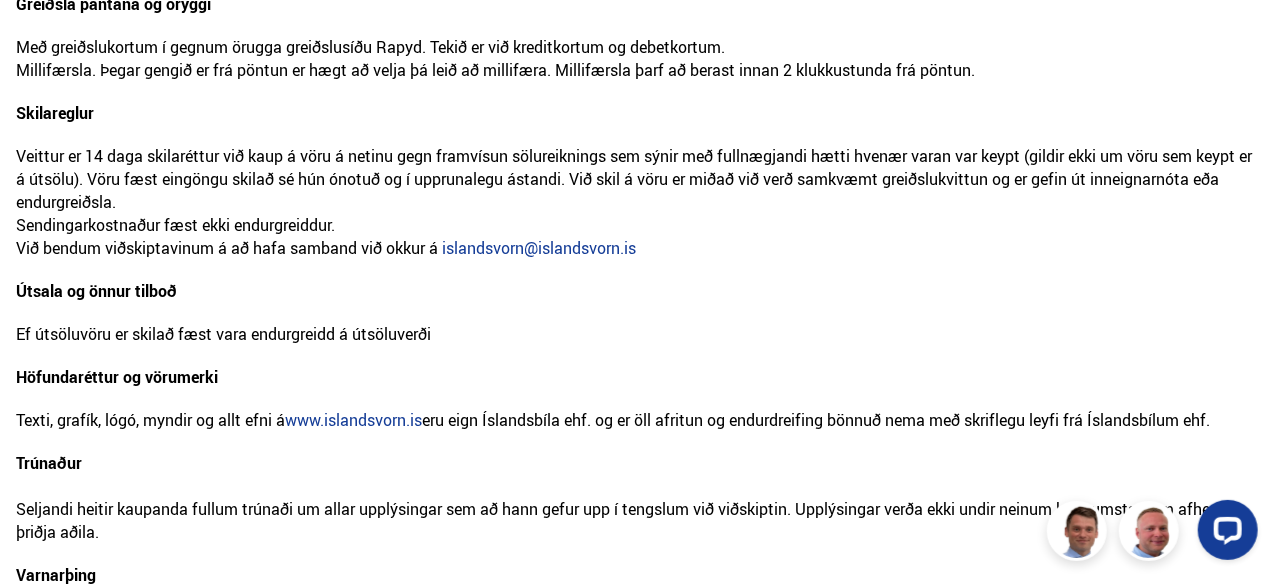 drag, startPoint x: 815, startPoint y: 381, endPoint x: 564, endPoint y: 286, distance: 268.3766 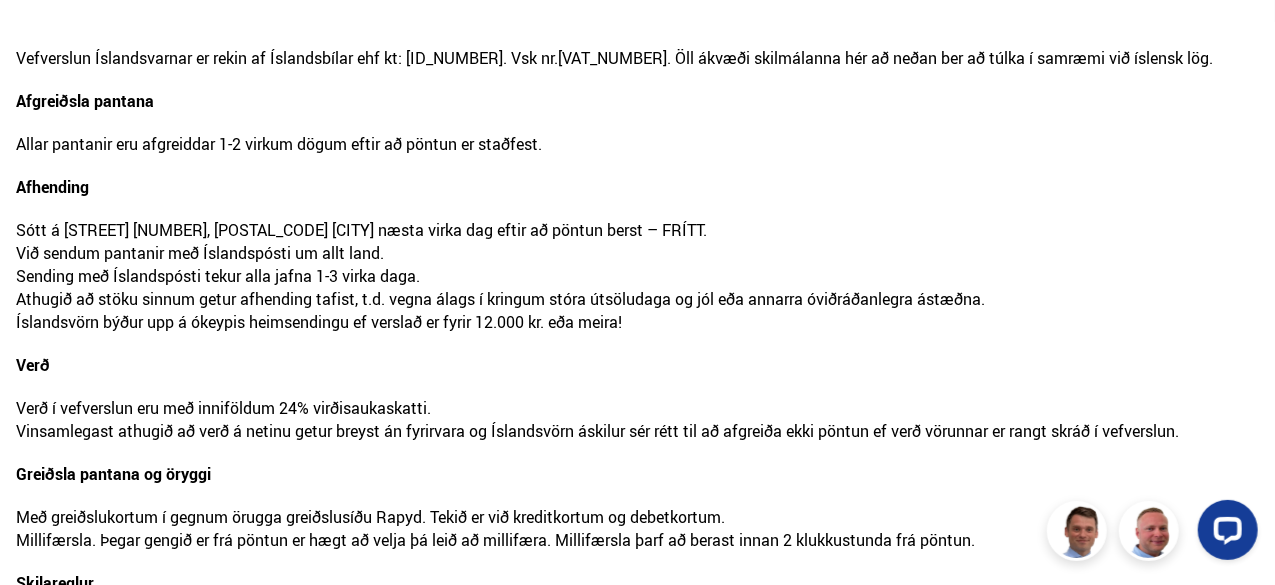 scroll, scrollTop: 0, scrollLeft: 0, axis: both 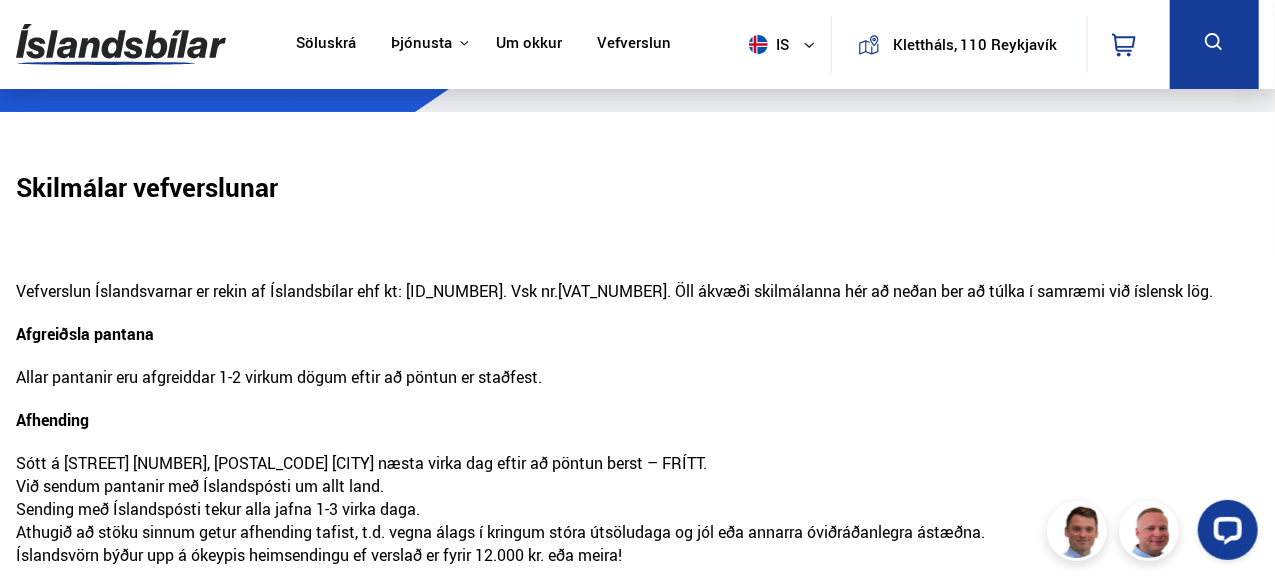 click on "Vefverslun" at bounding box center (634, 44) 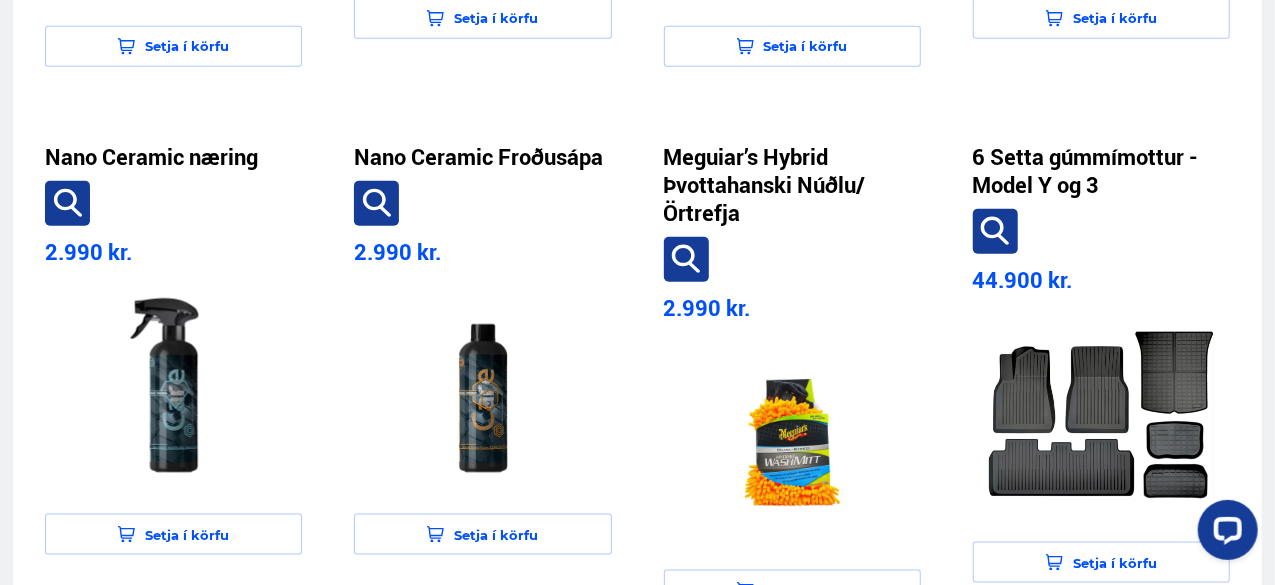 scroll, scrollTop: 984, scrollLeft: 0, axis: vertical 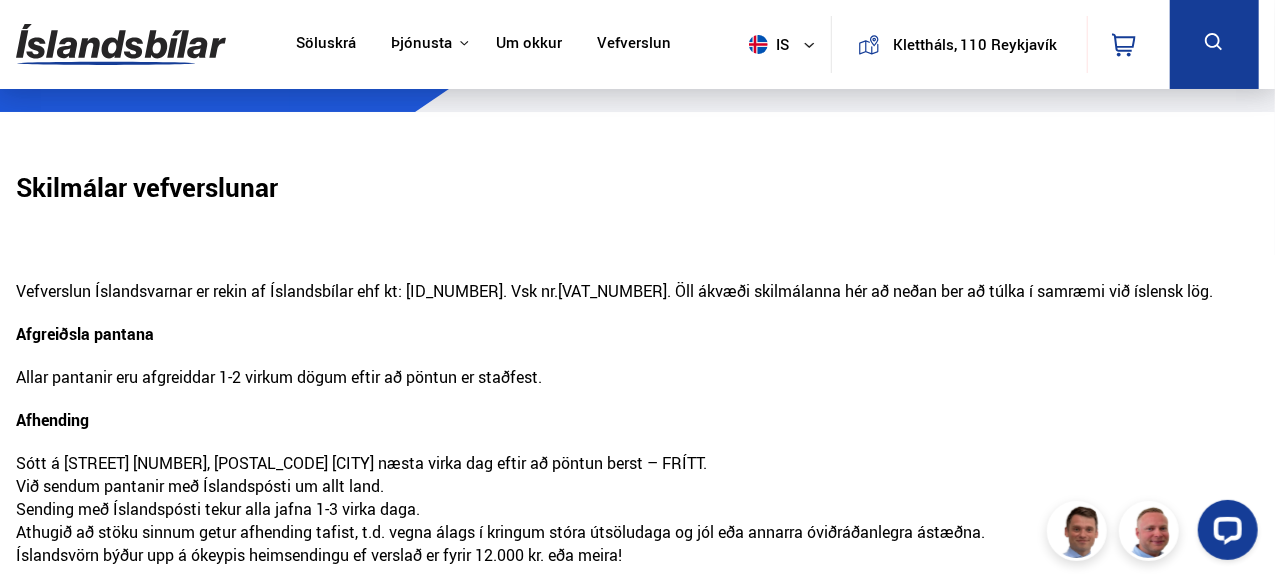 click on "Söluskrá" at bounding box center [326, 44] 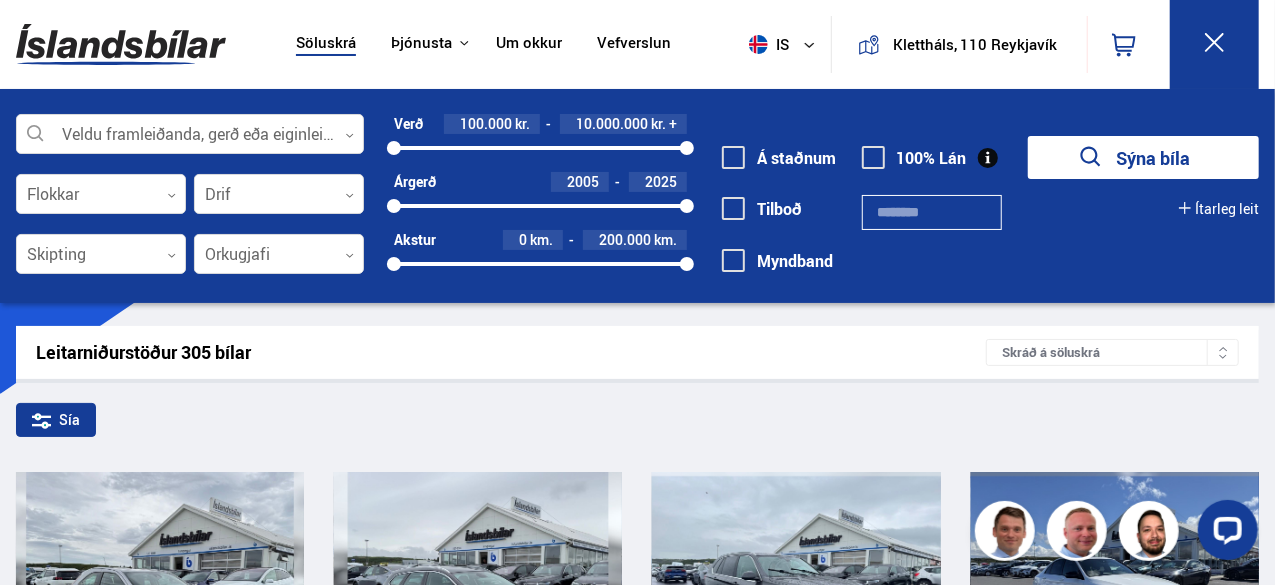 drag, startPoint x: 1266, startPoint y: 47, endPoint x: 1279, endPoint y: 33, distance: 19.104973 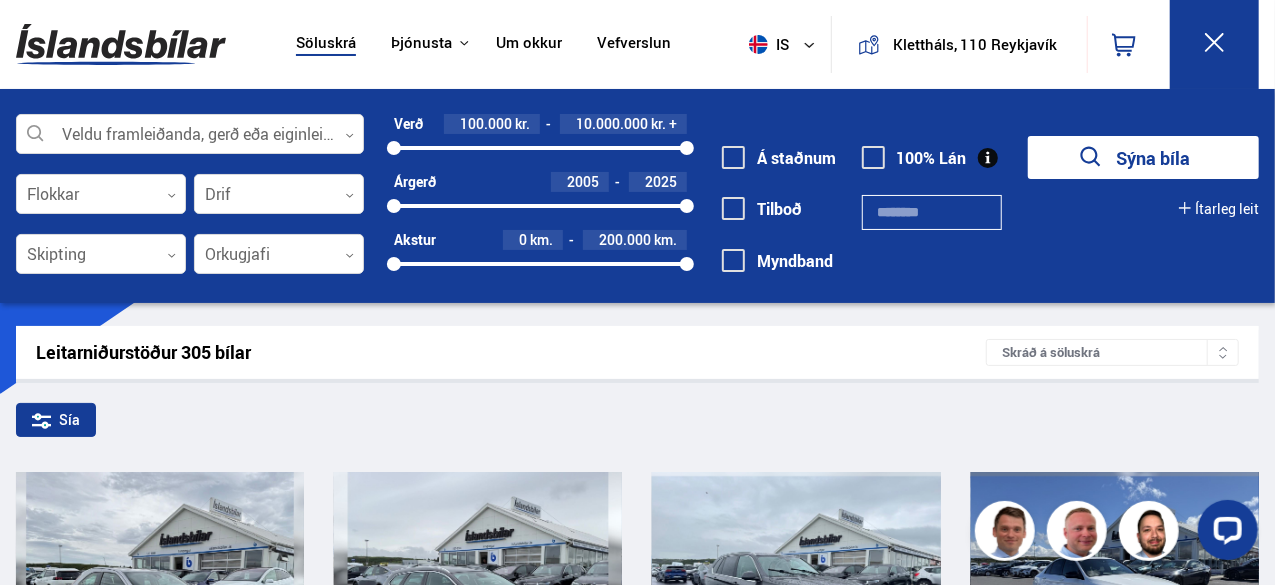 click on "Klettháls, 110 Reykjavík 0 Söluskrá Þjónusta Íslandsbílar Kaupumbila.is Íslandsvörn Leiðbeiningar Um okkur Vefverslun Söluskrá Þjónusta Íslandsbílar Kaupumbila.is Íslandsvörn Leiðbeiningar Um okkur Vefverslun Klettháls, 110 Reykjavík Veldu framleiðanda, gerð eða eiginleika 0 Flokkar 0 Drif 0 Skipting 0 Orkugjafi 0 Verð 100.000 kr. 10.000.000 kr. + 100000 10000000 Árgerð 2005 2025 2005 2025 Akstur 0 km. 200.000 km. 0 200000 Á staðnum Tilboð" at bounding box center (637, 1905) 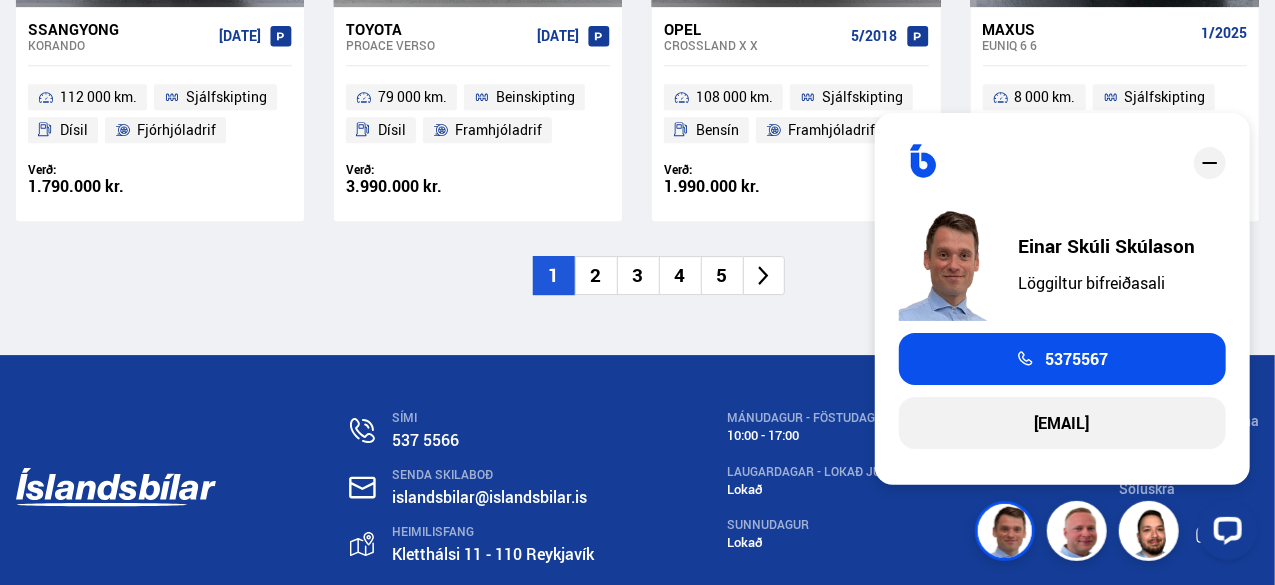 scroll, scrollTop: 3108, scrollLeft: 0, axis: vertical 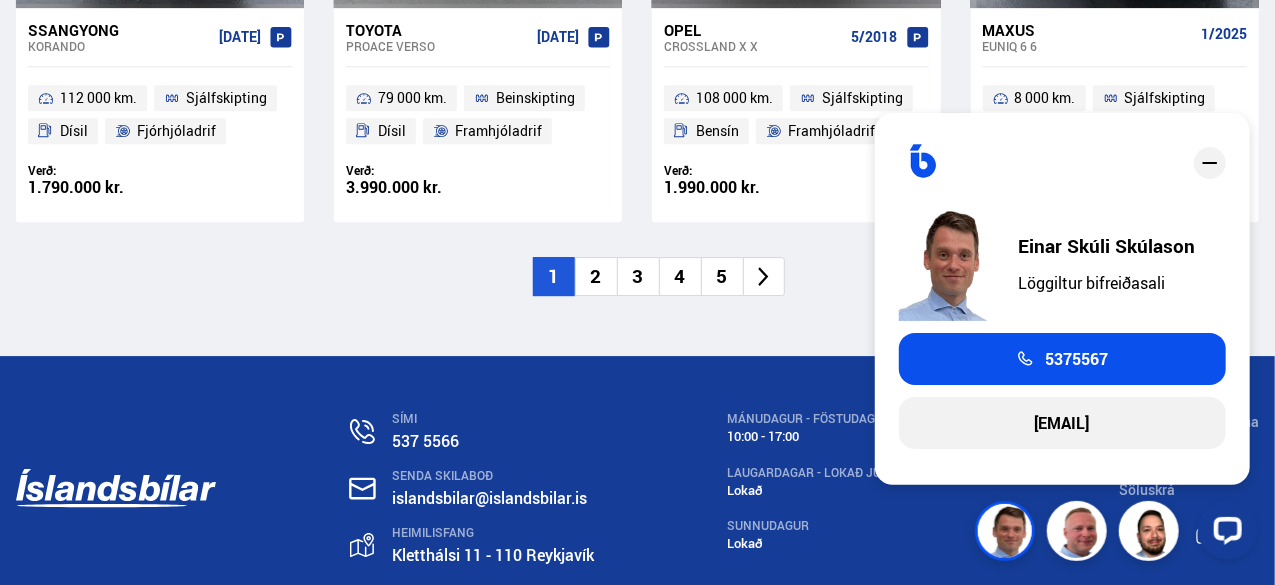 click 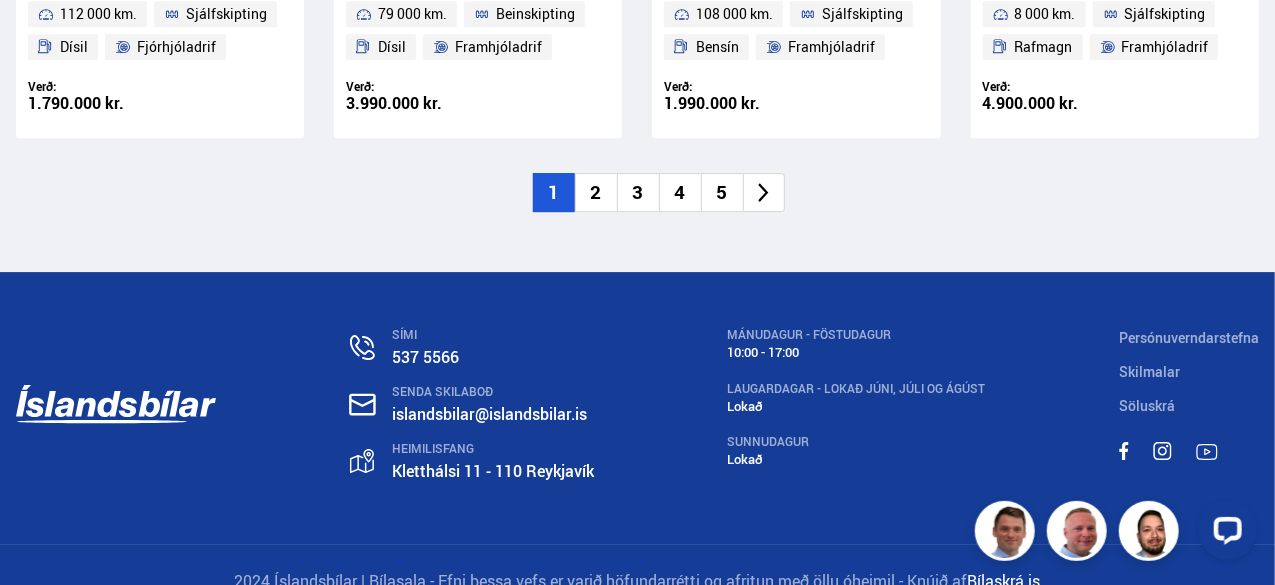 scroll, scrollTop: 3224, scrollLeft: 0, axis: vertical 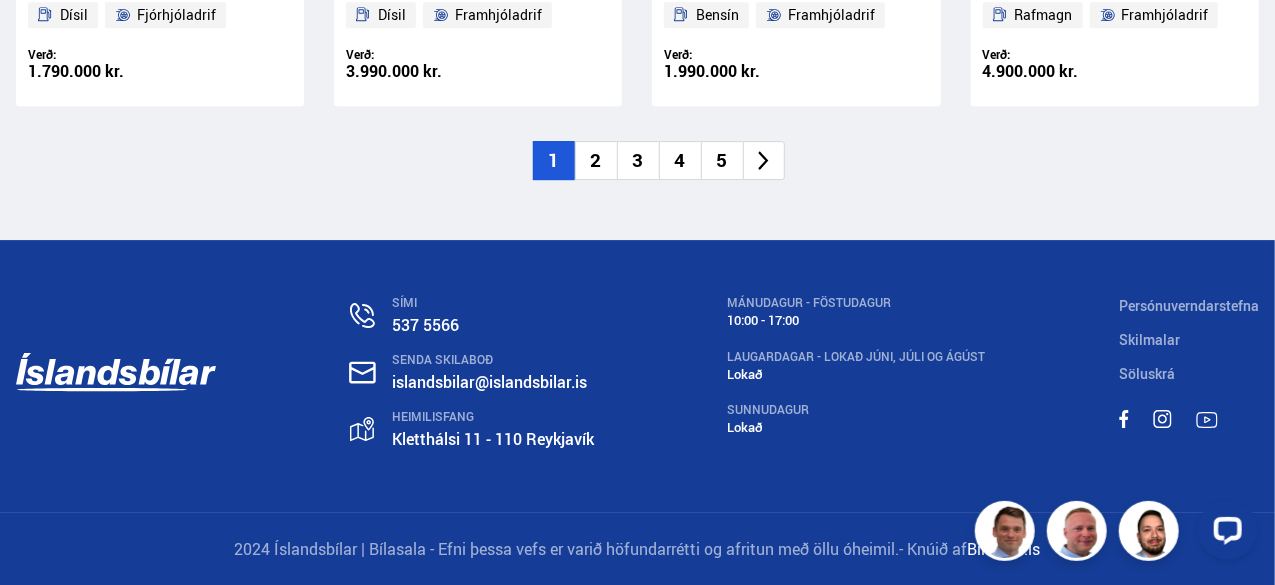 click on "1
2
3
4
5" at bounding box center [637, 160] 